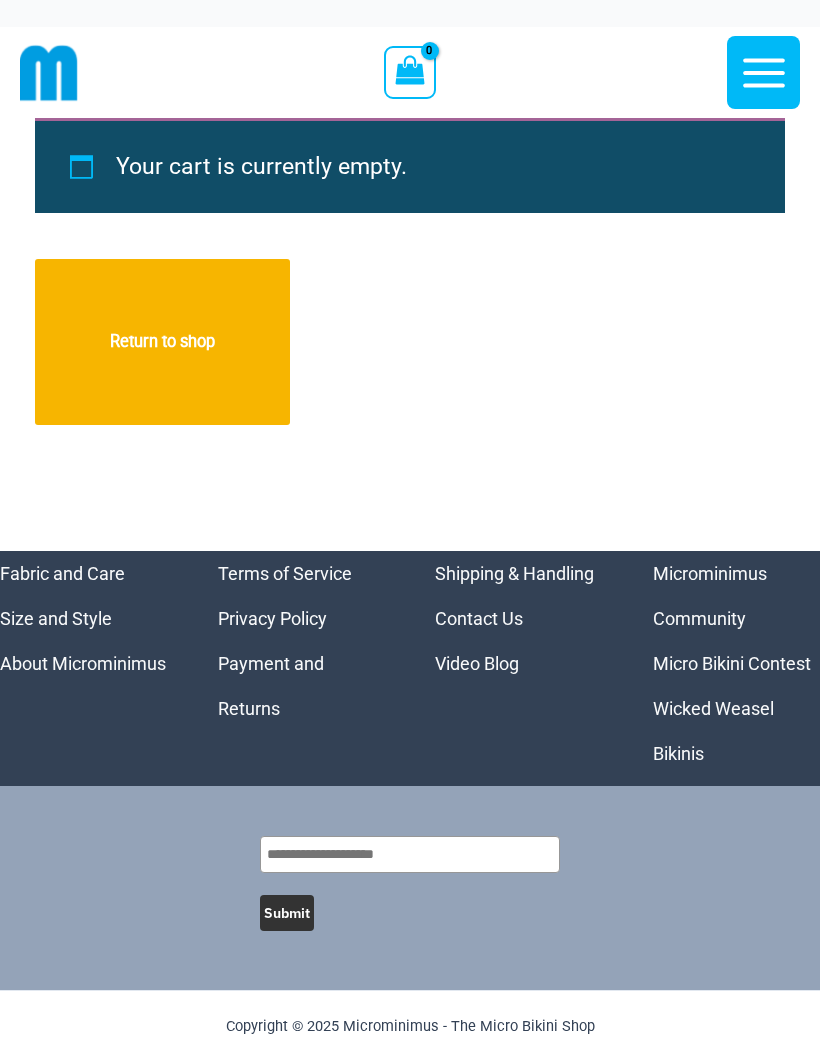 scroll, scrollTop: 0, scrollLeft: 0, axis: both 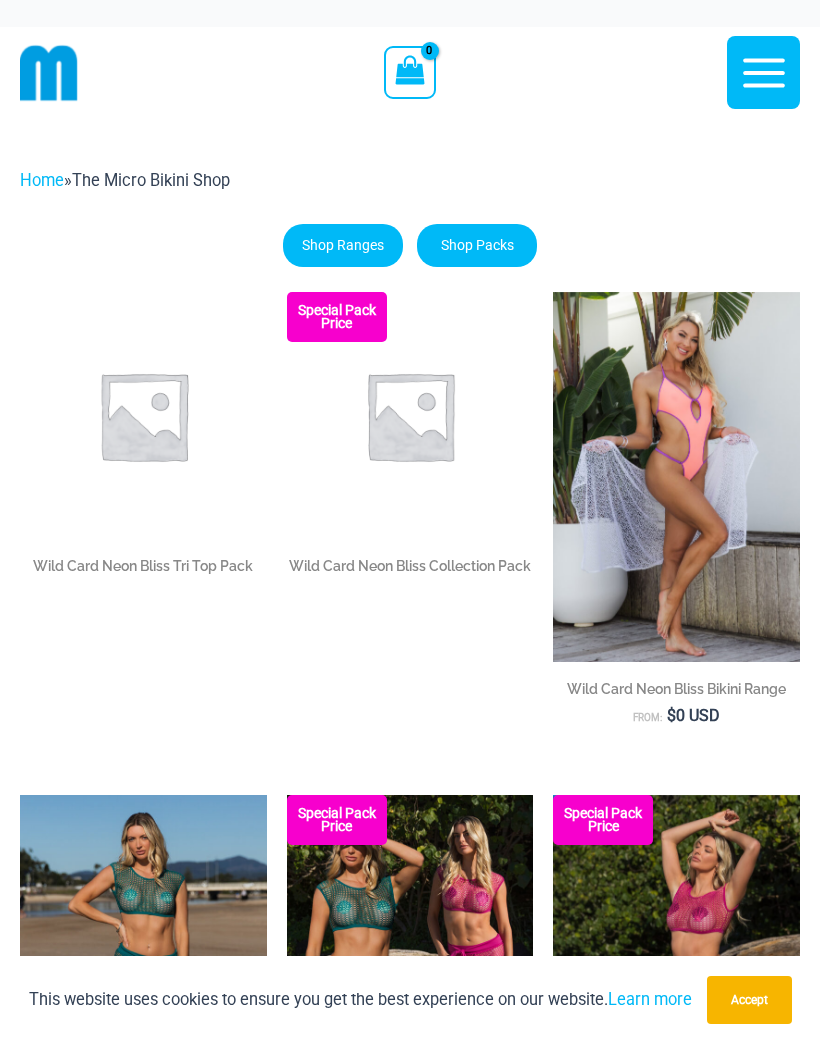 click on "Home" at bounding box center [42, 180] 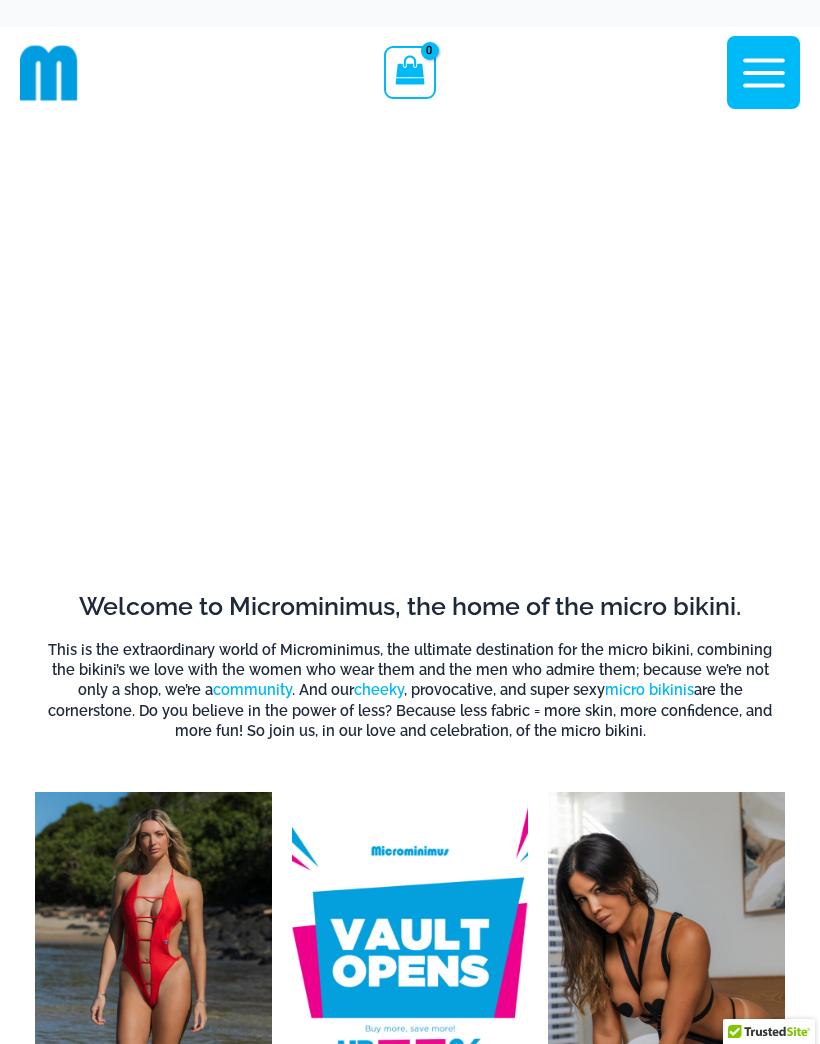 scroll, scrollTop: 0, scrollLeft: 0, axis: both 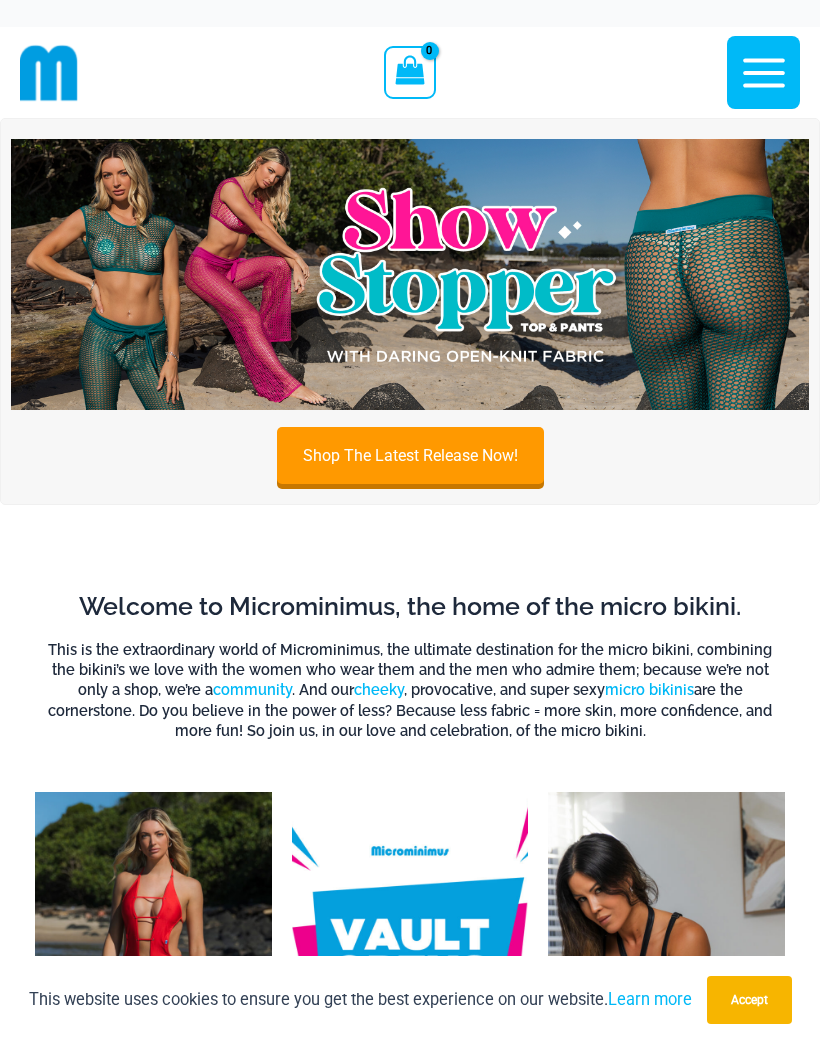 click 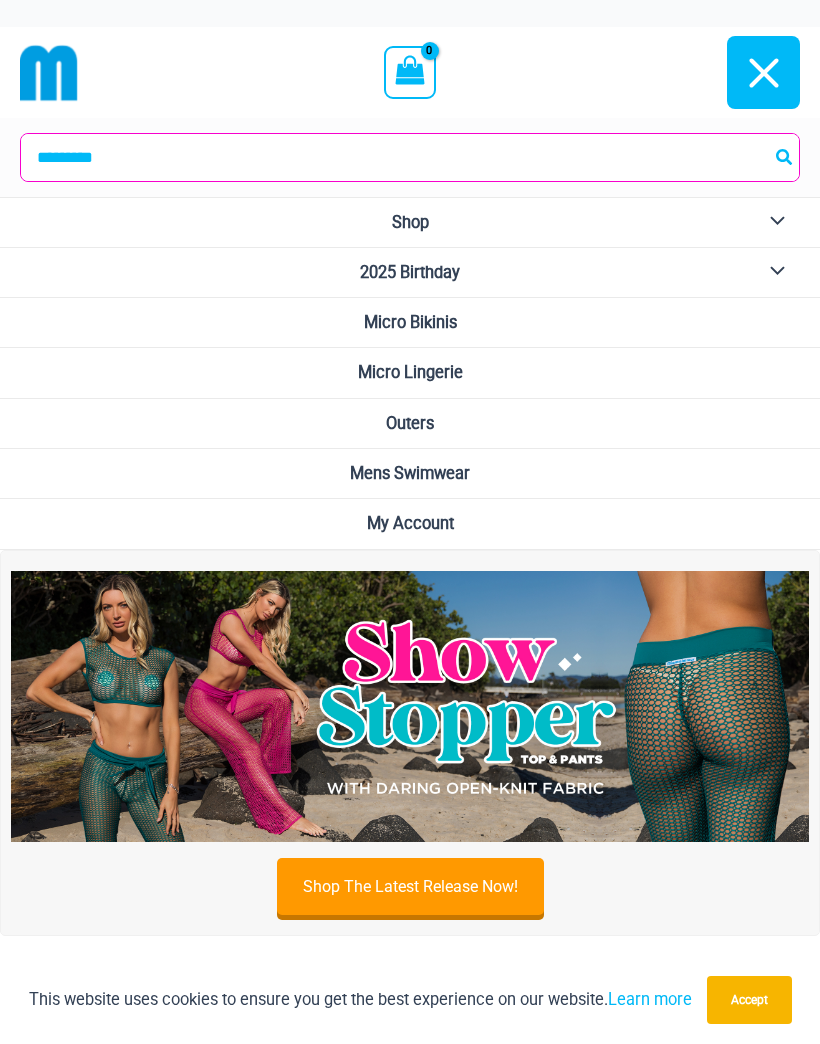 click on "My Account" at bounding box center (410, 523) 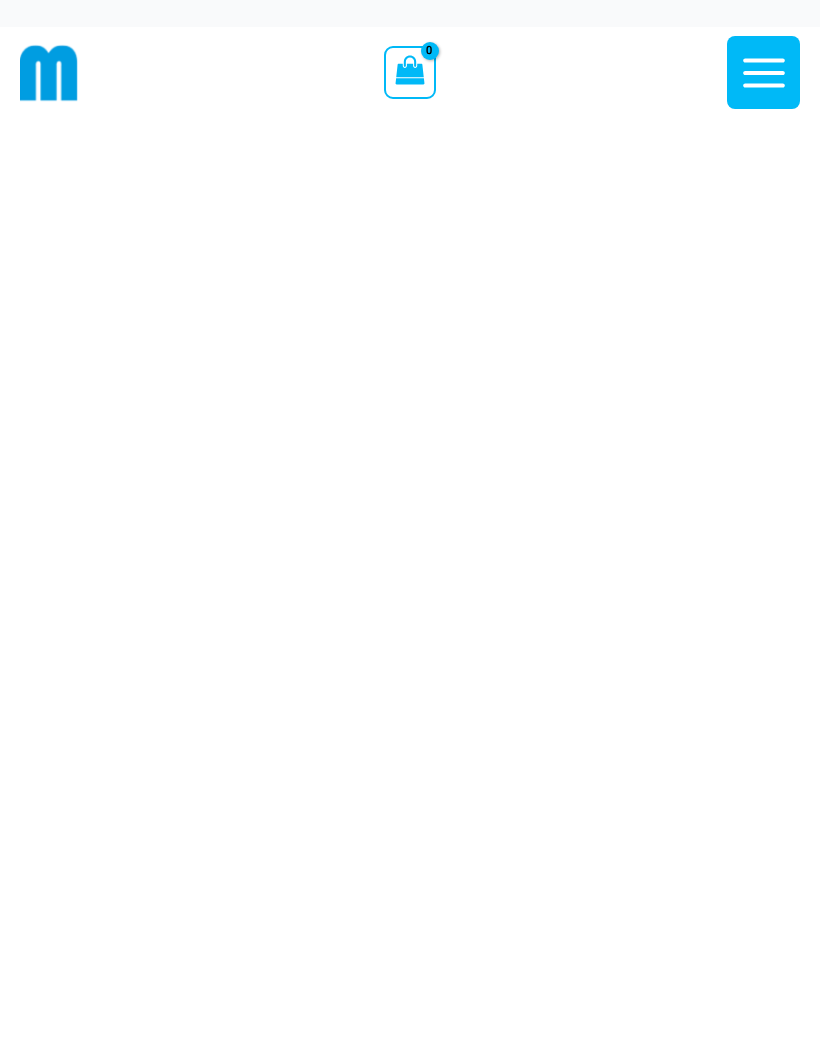 scroll, scrollTop: 0, scrollLeft: 0, axis: both 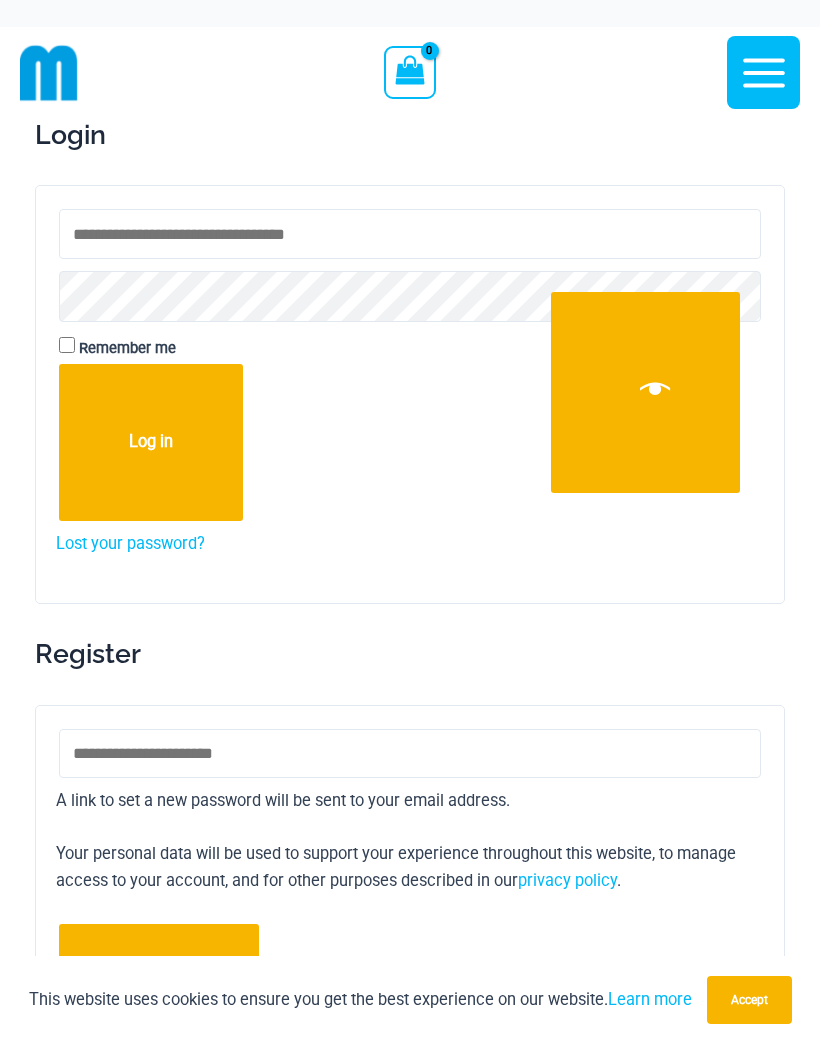 type on "**********" 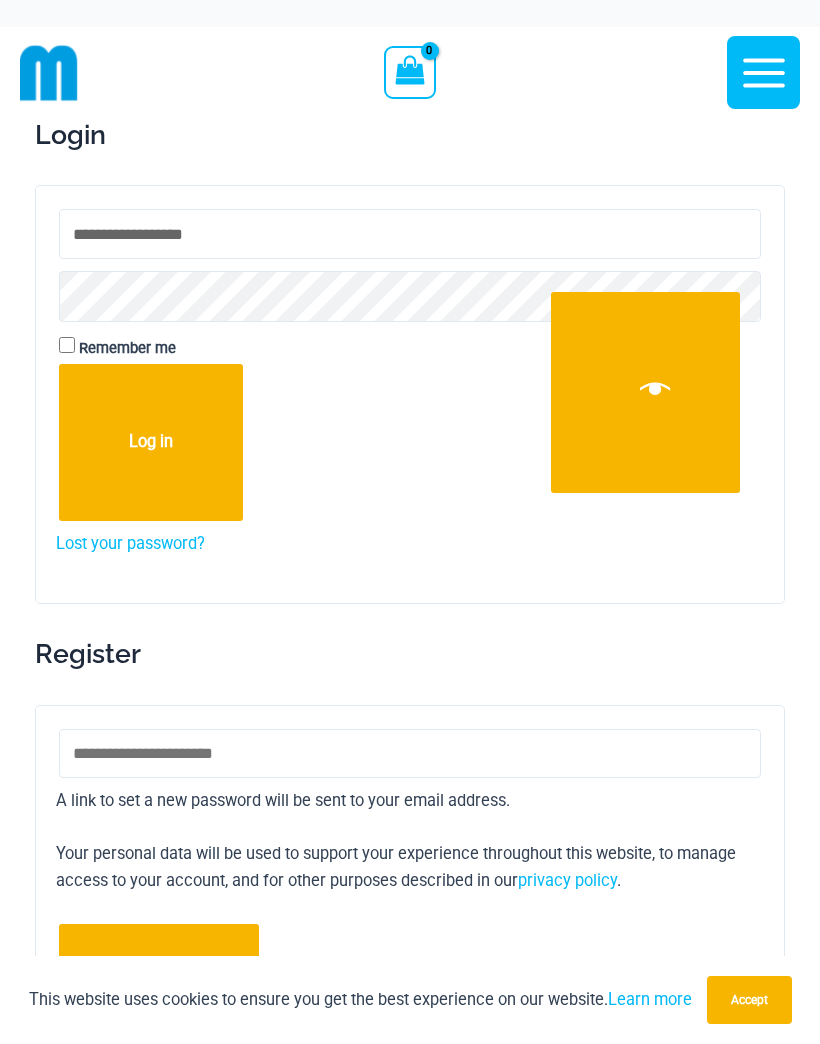 click on "Log in" at bounding box center [151, 442] 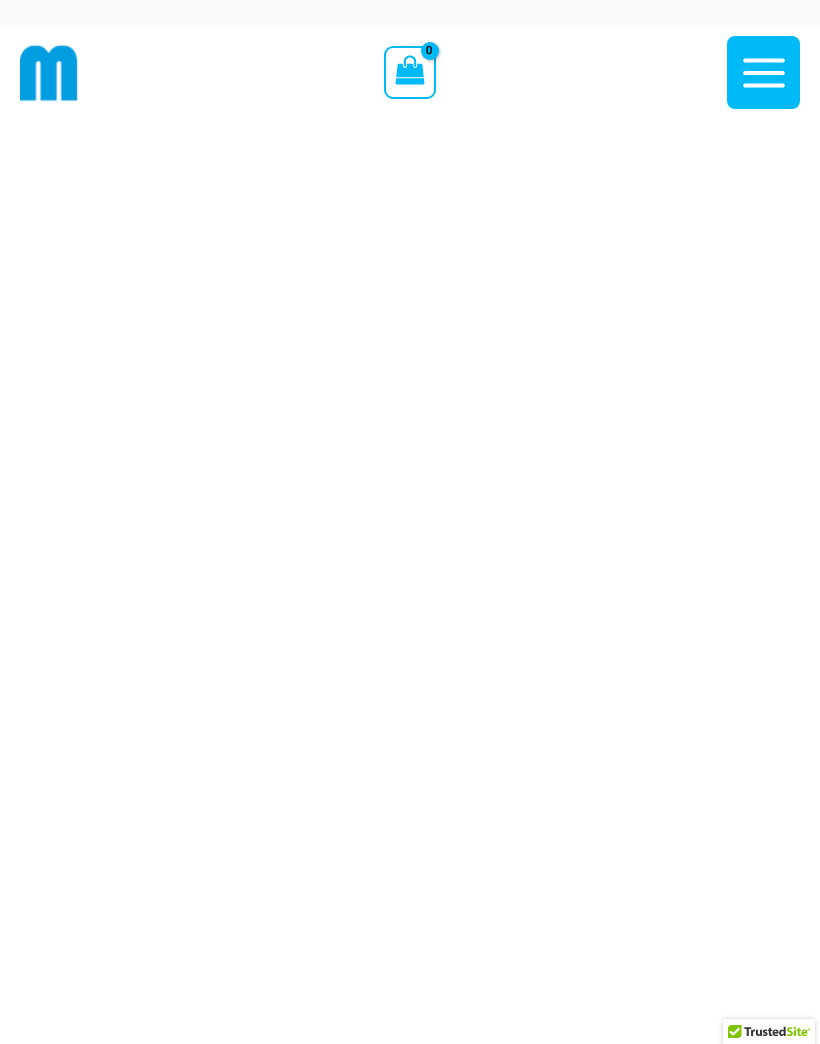 scroll, scrollTop: 0, scrollLeft: 0, axis: both 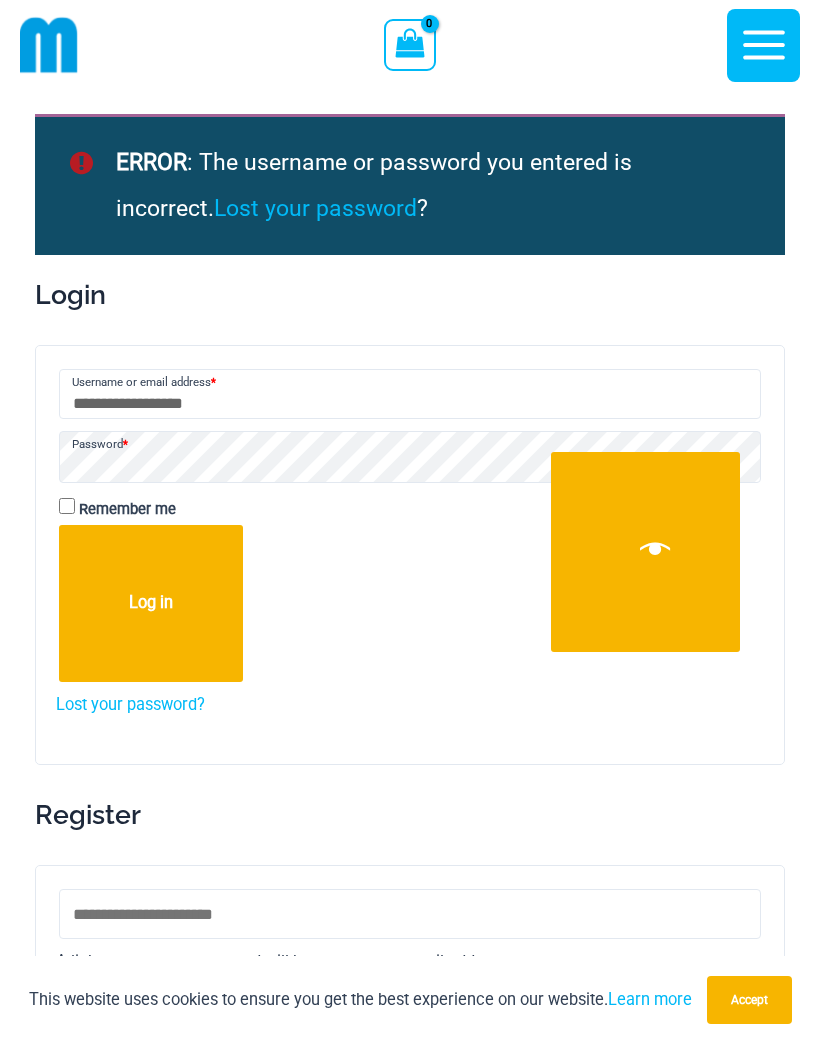 click on "Log in" at bounding box center [151, 603] 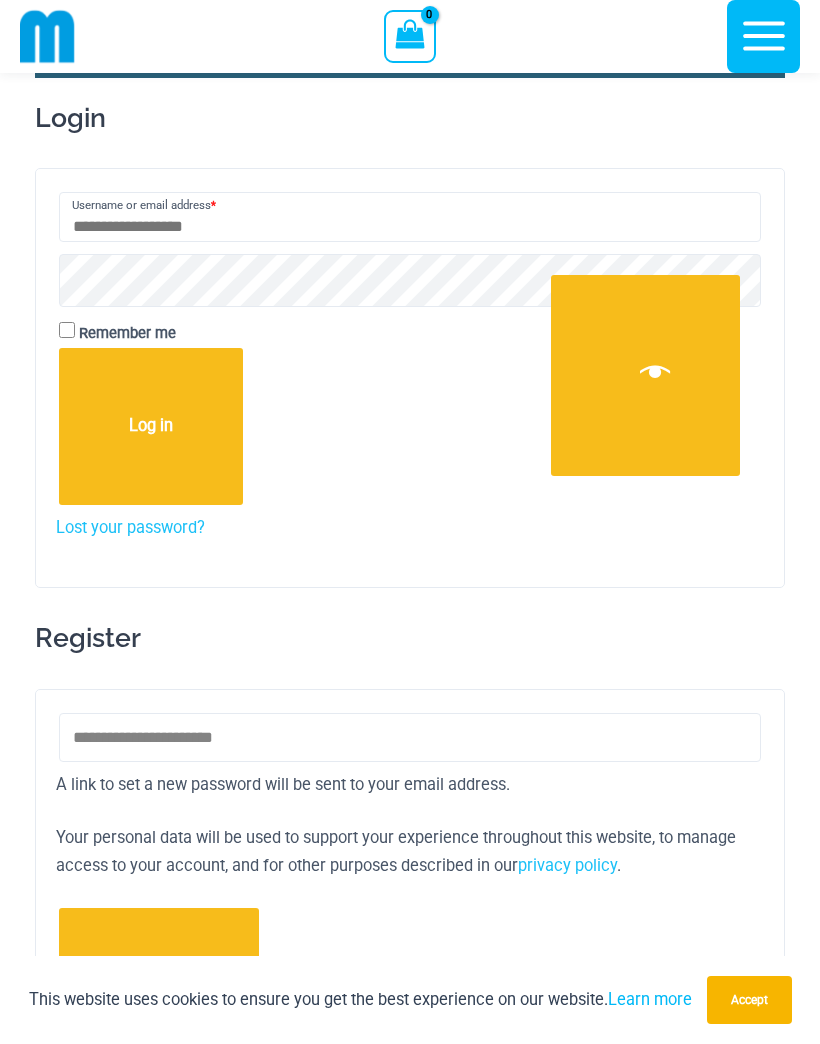 scroll, scrollTop: 0, scrollLeft: 0, axis: both 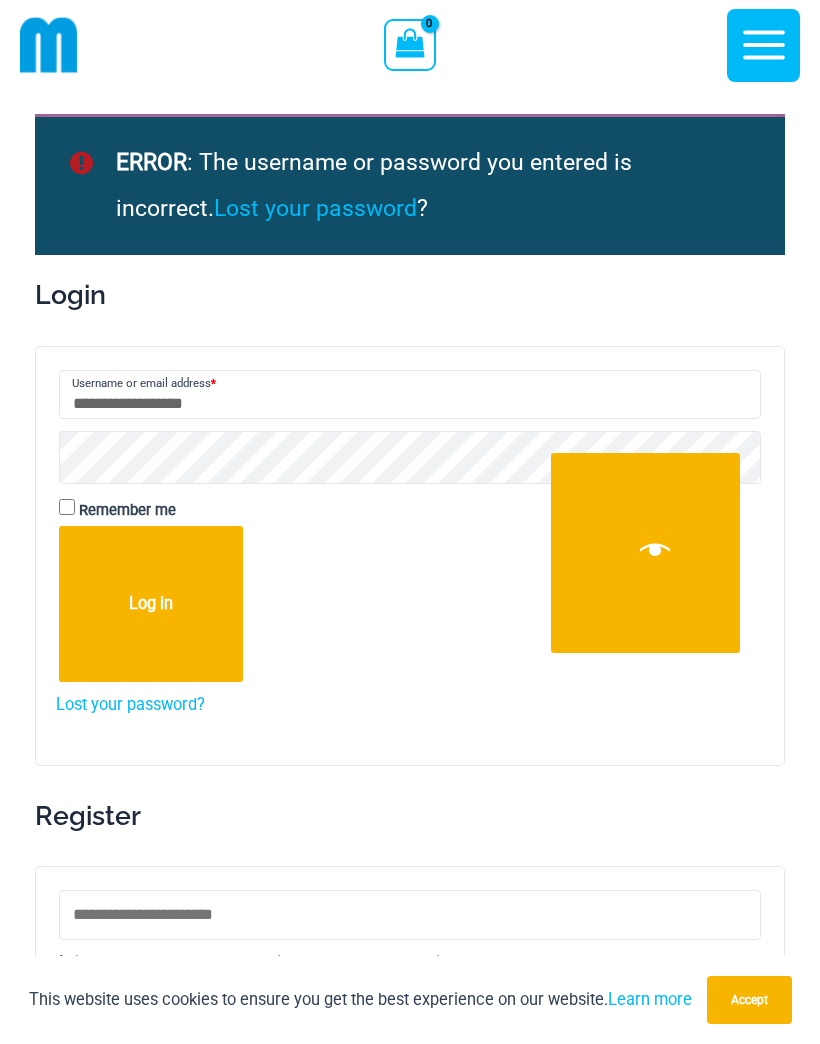 click 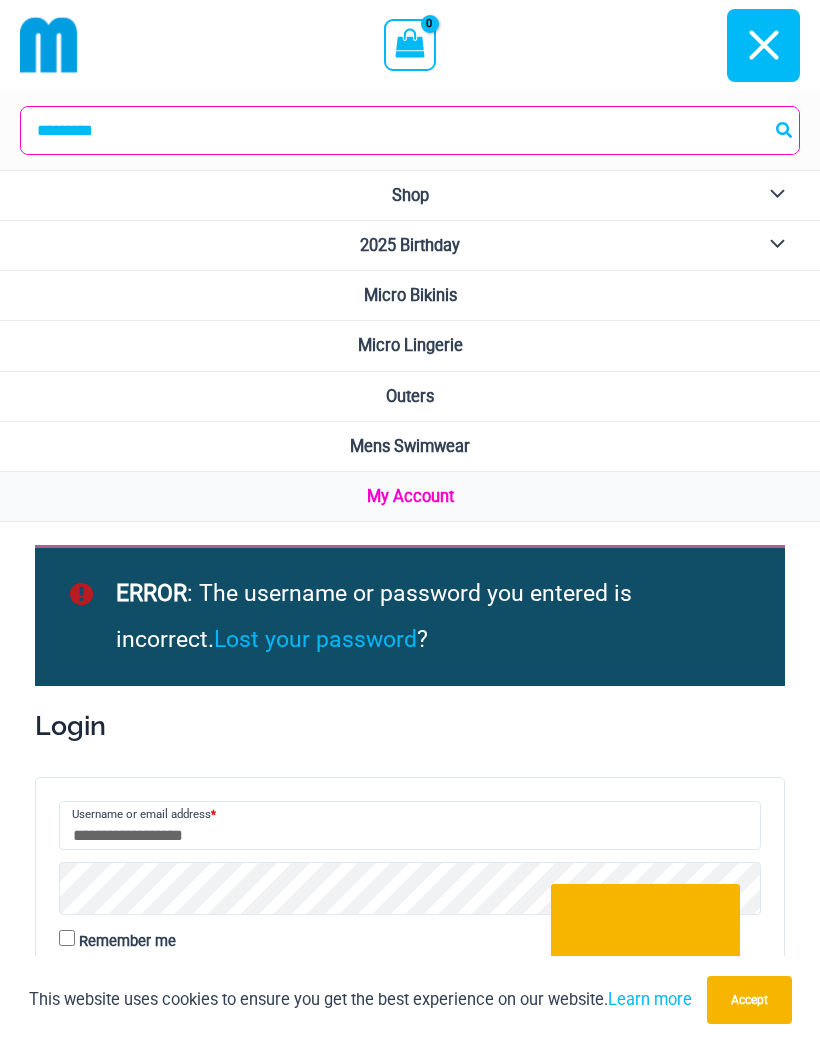 click on "Menu Toggle" at bounding box center (772, 195) 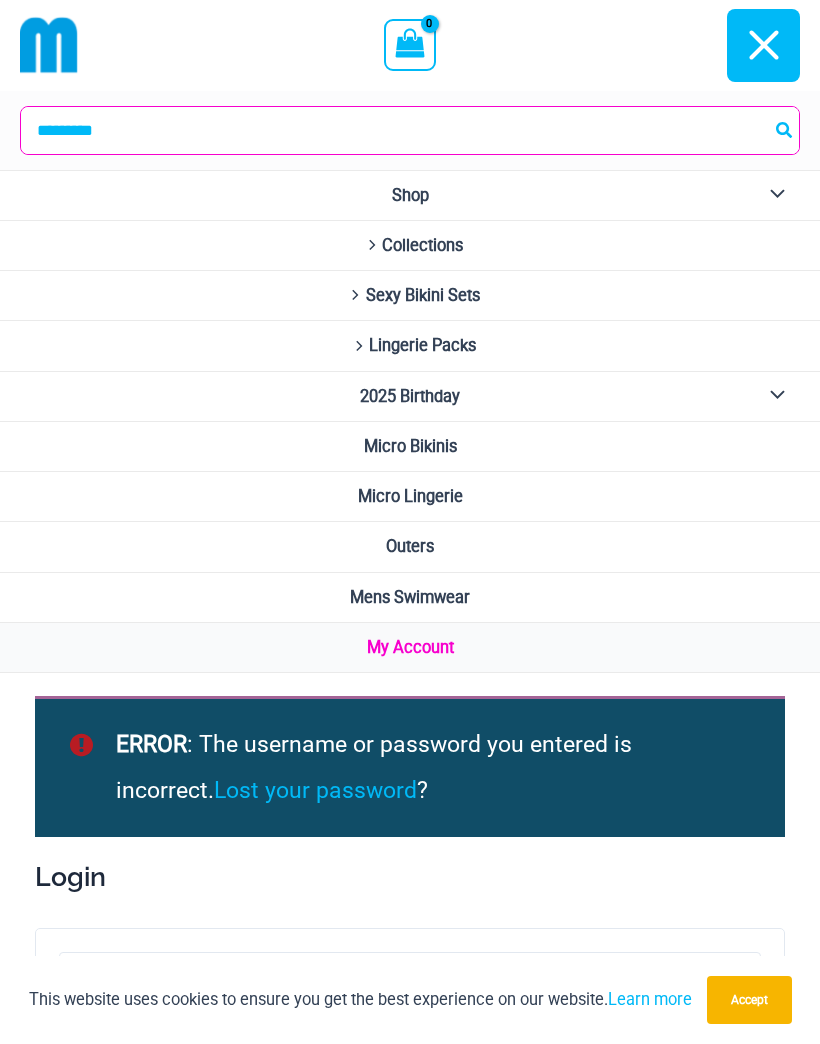 click on "Micro Bikinis" at bounding box center [410, 446] 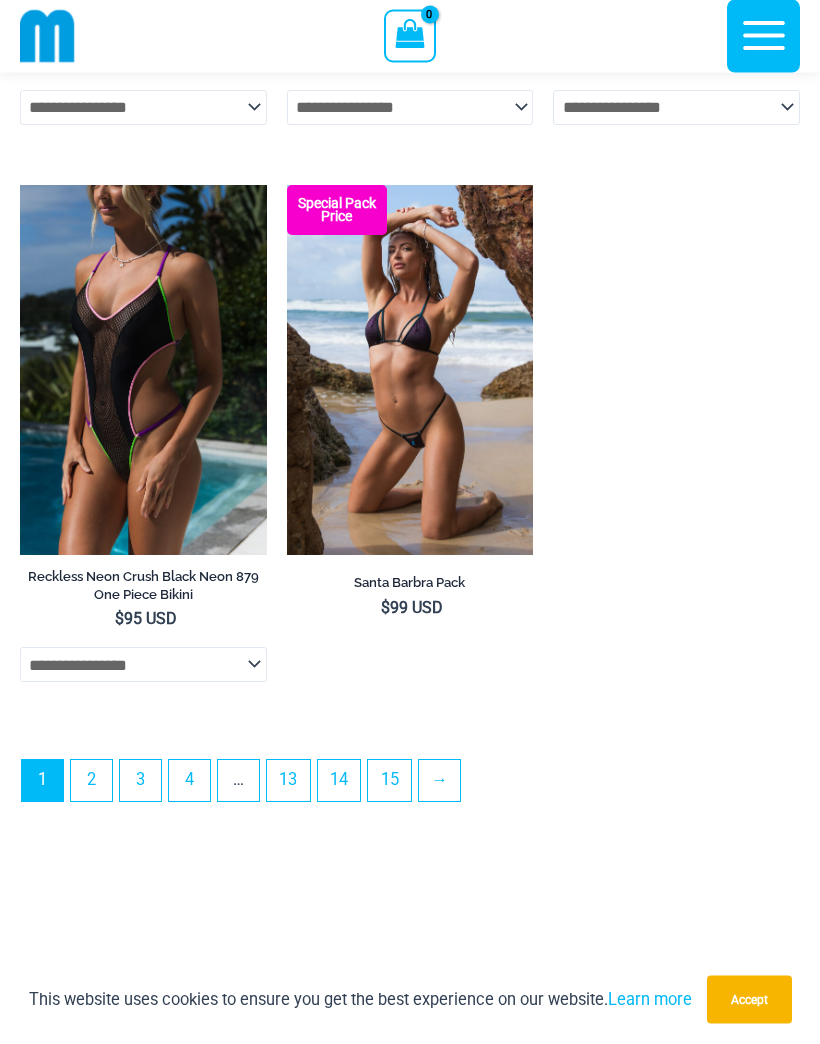 scroll, scrollTop: 6002, scrollLeft: 0, axis: vertical 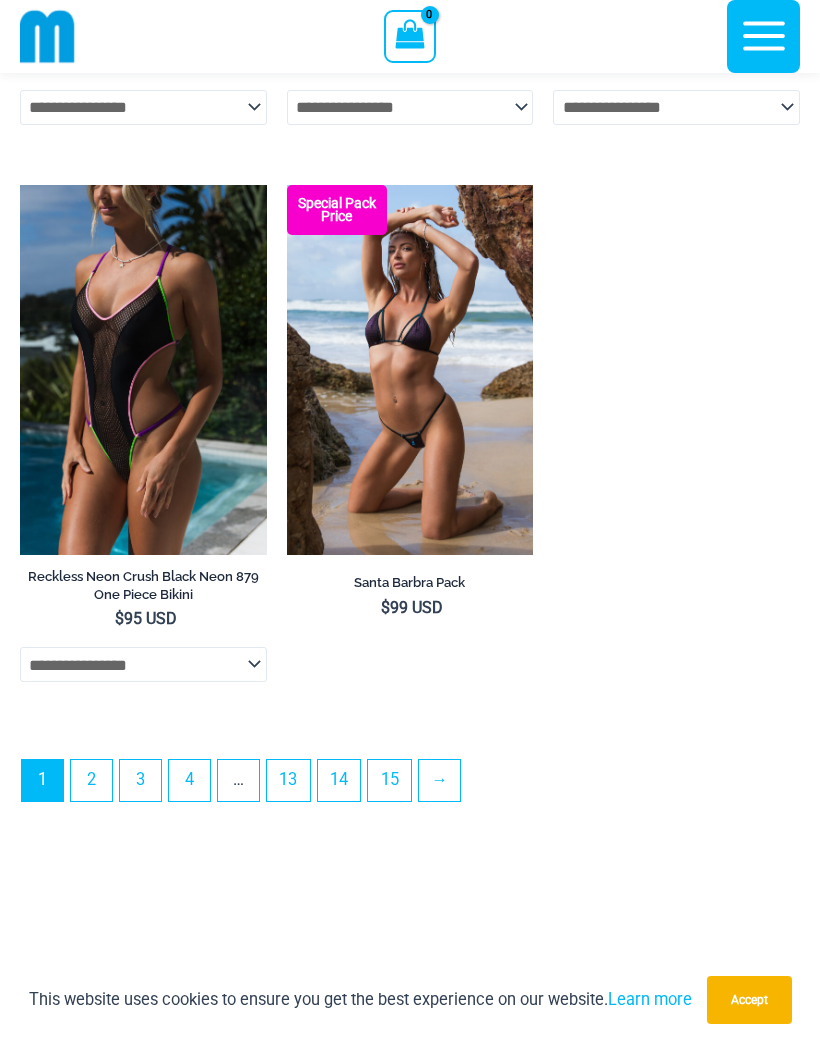 click on "→" at bounding box center [439, 780] 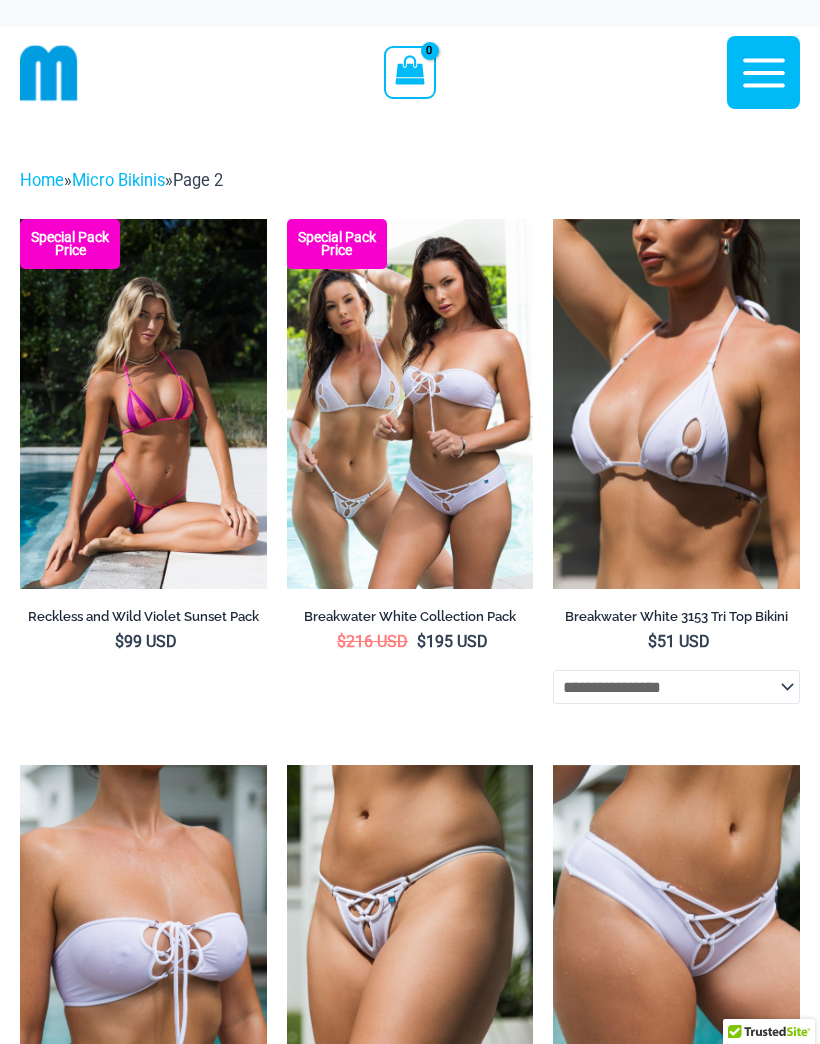 scroll, scrollTop: 0, scrollLeft: 0, axis: both 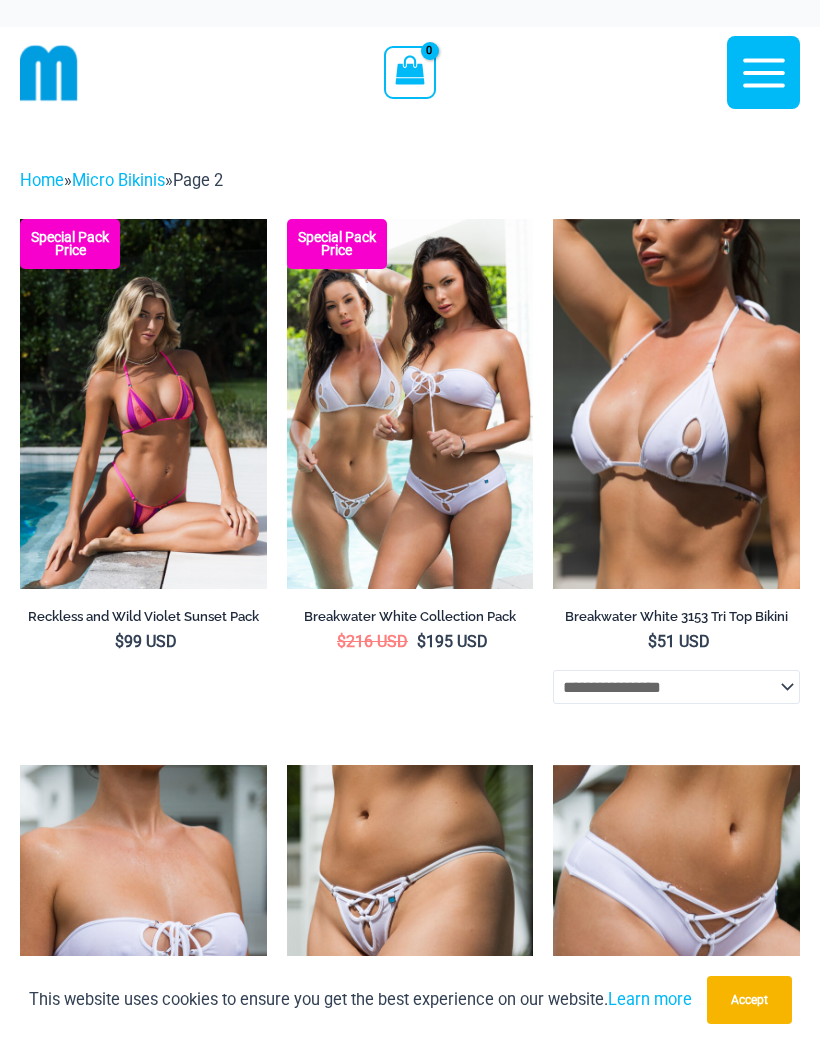 click at bounding box center (287, 219) 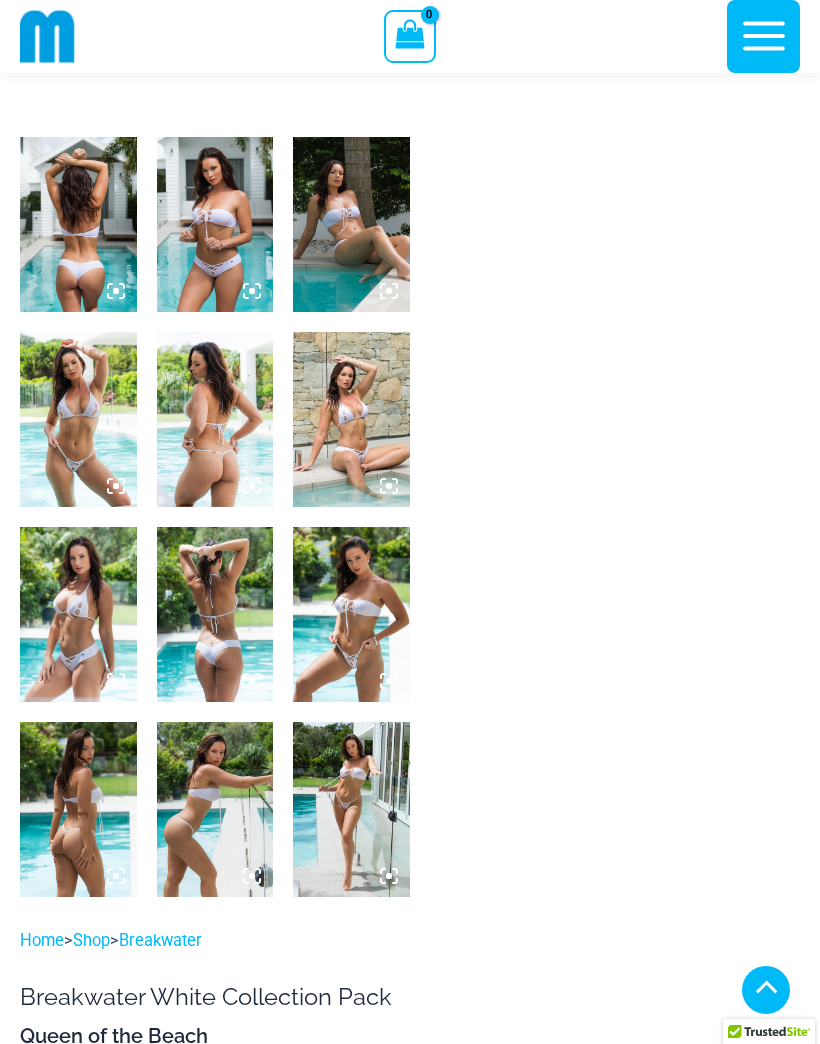 scroll, scrollTop: 598, scrollLeft: 0, axis: vertical 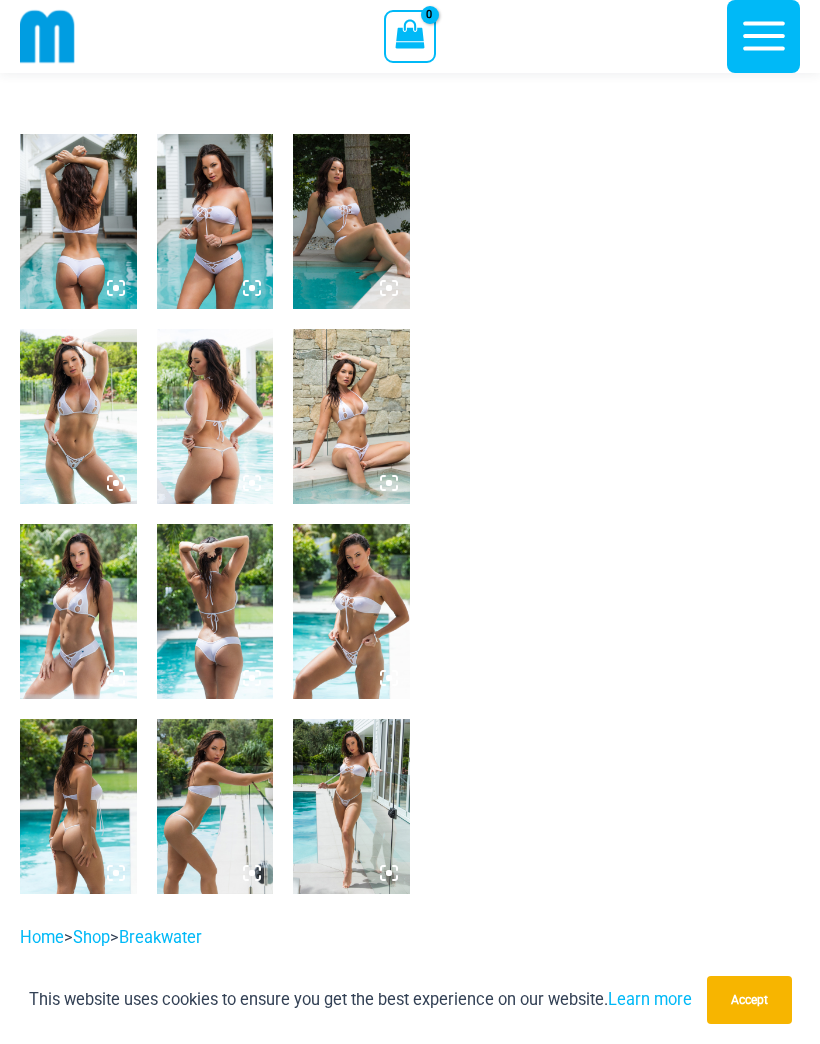 click at bounding box center [78, 416] 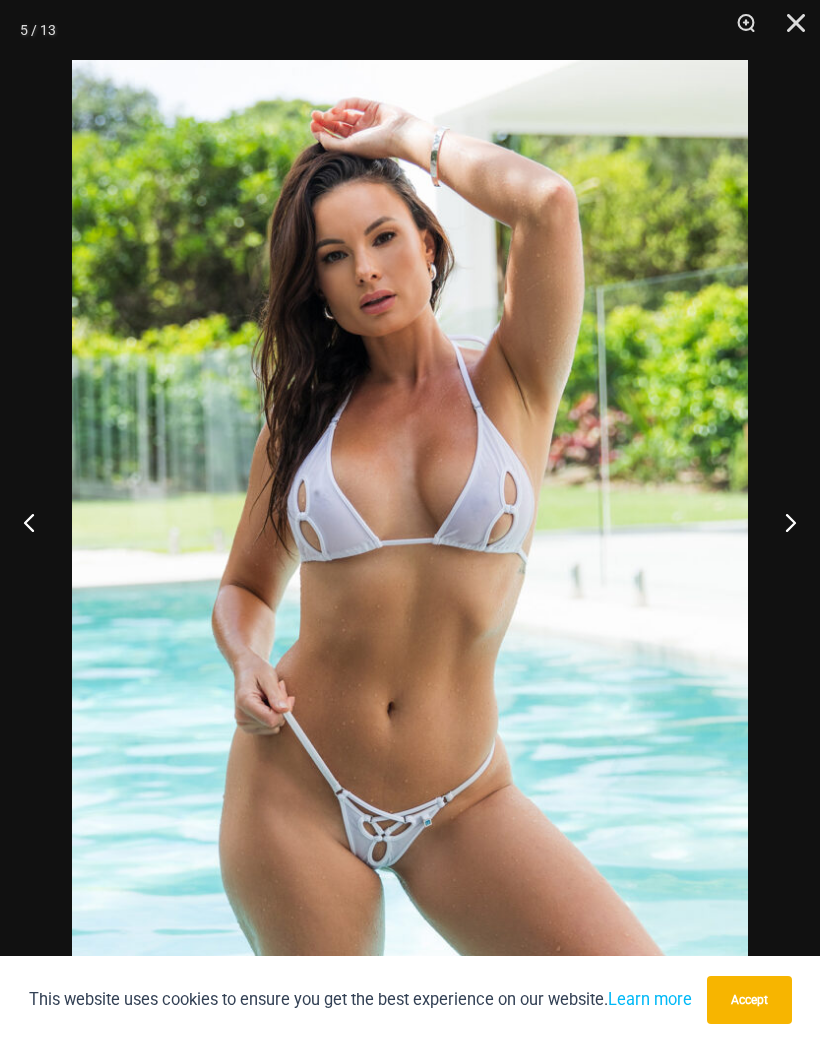 click at bounding box center (782, 522) 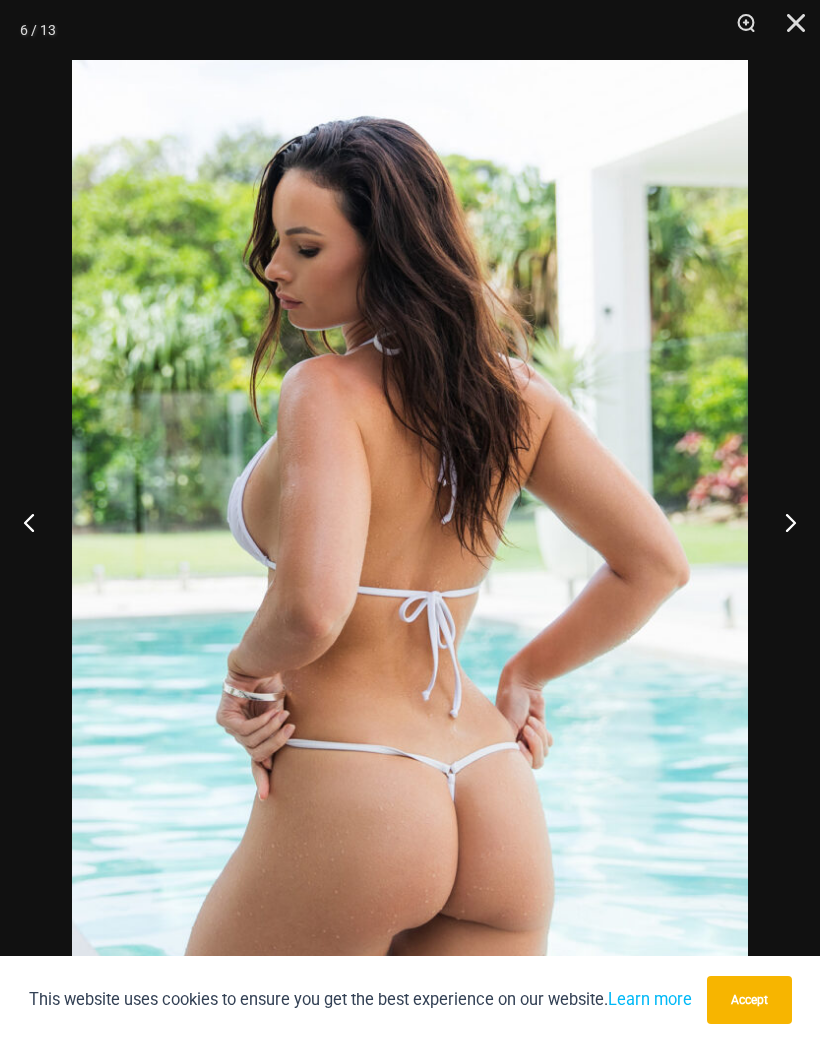 click at bounding box center (782, 522) 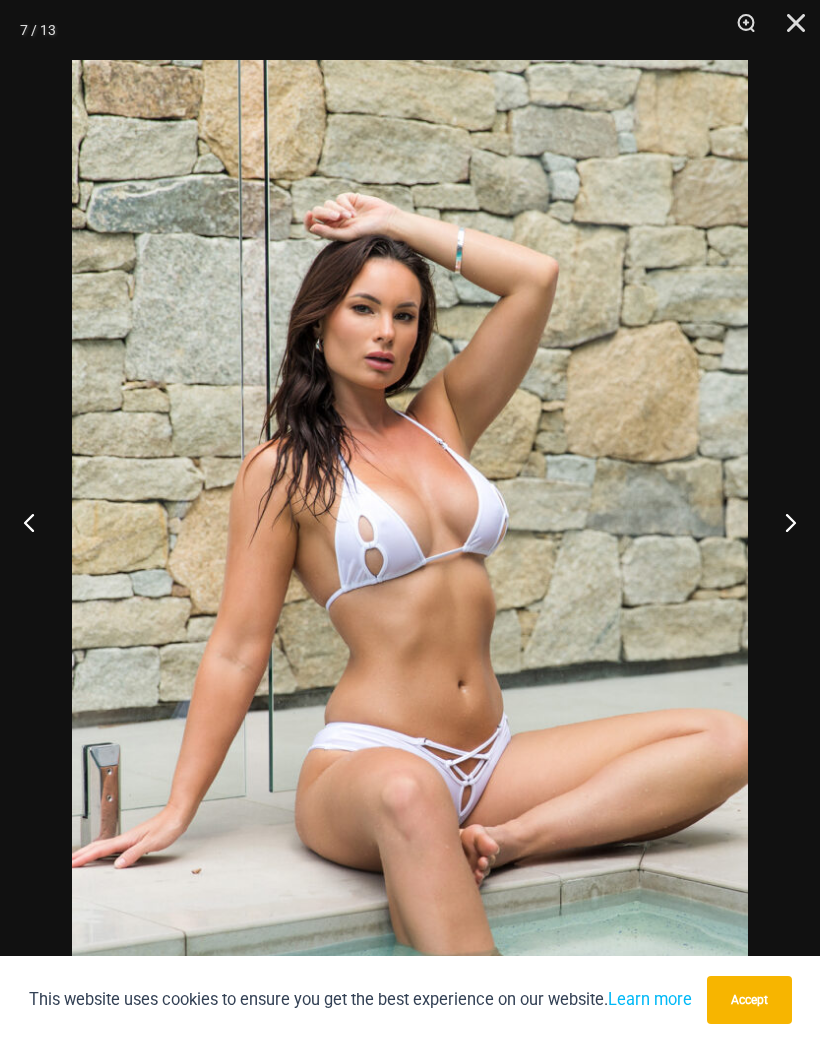 click at bounding box center (782, 522) 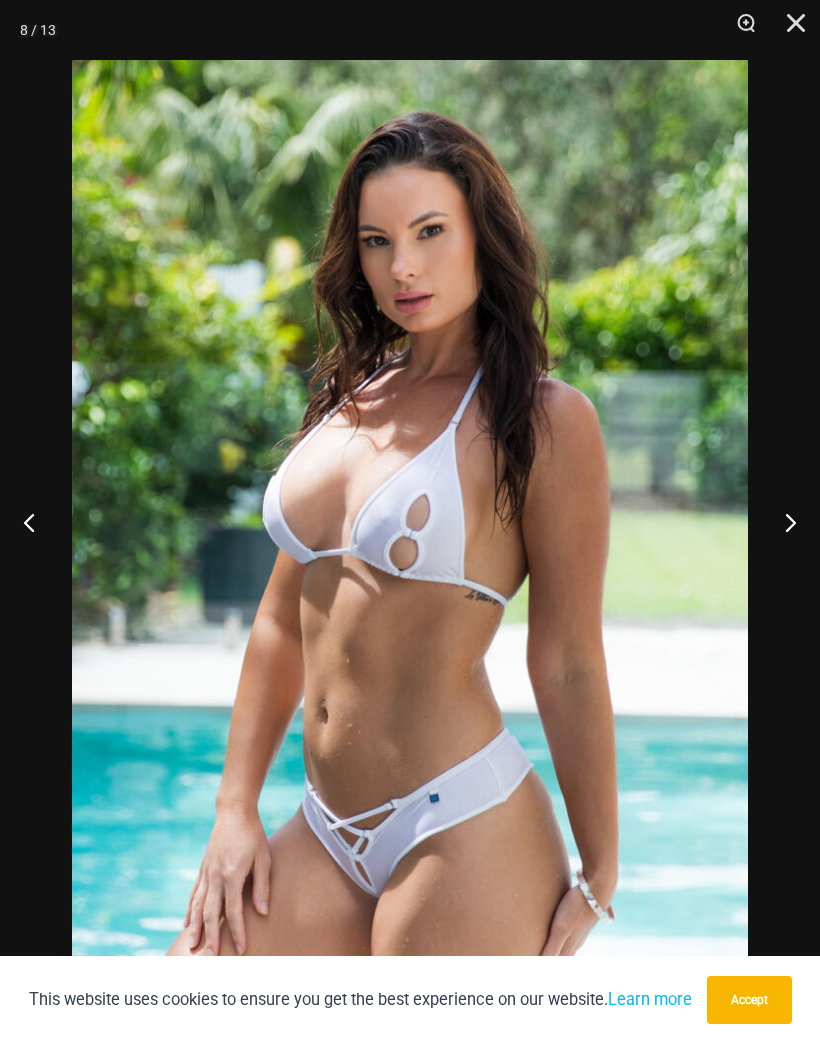 click at bounding box center [782, 522] 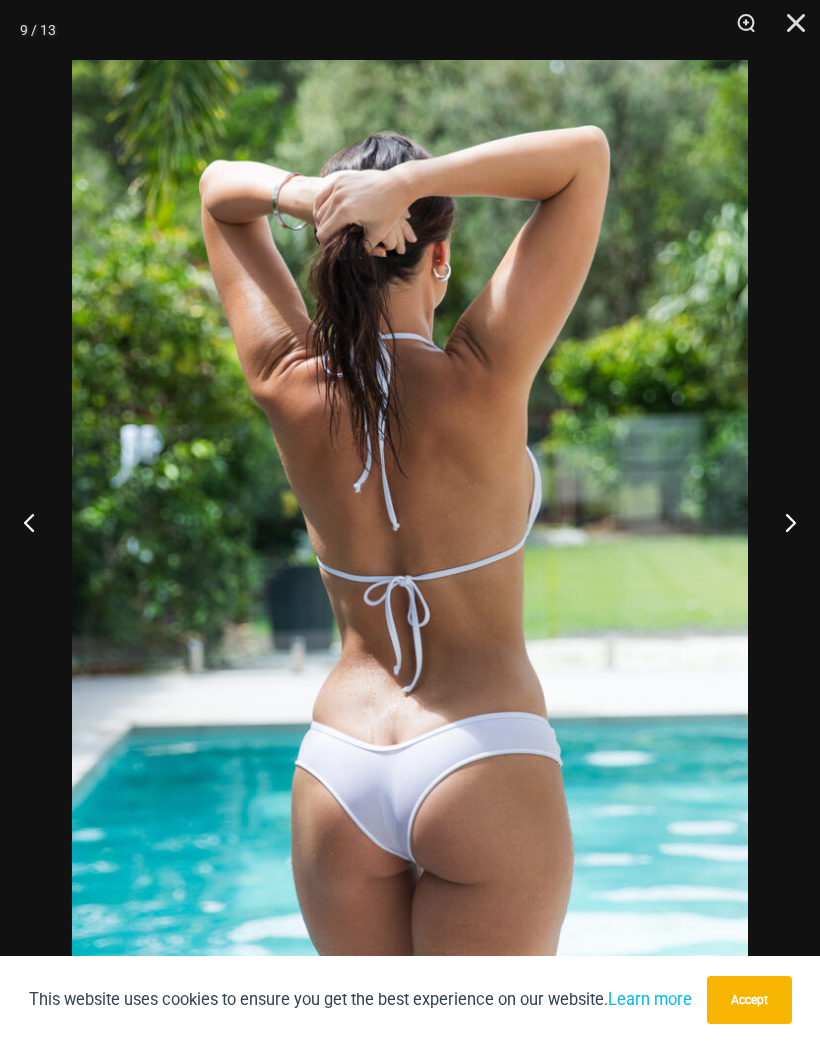 click at bounding box center (782, 522) 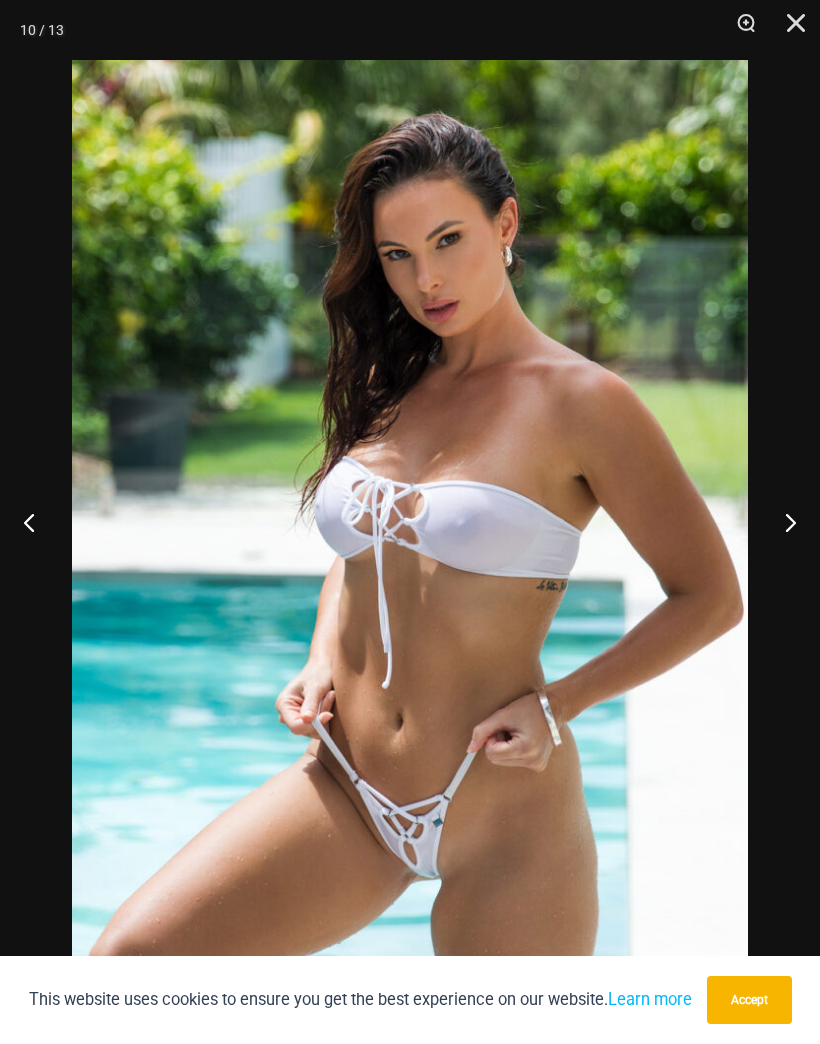 click at bounding box center [782, 522] 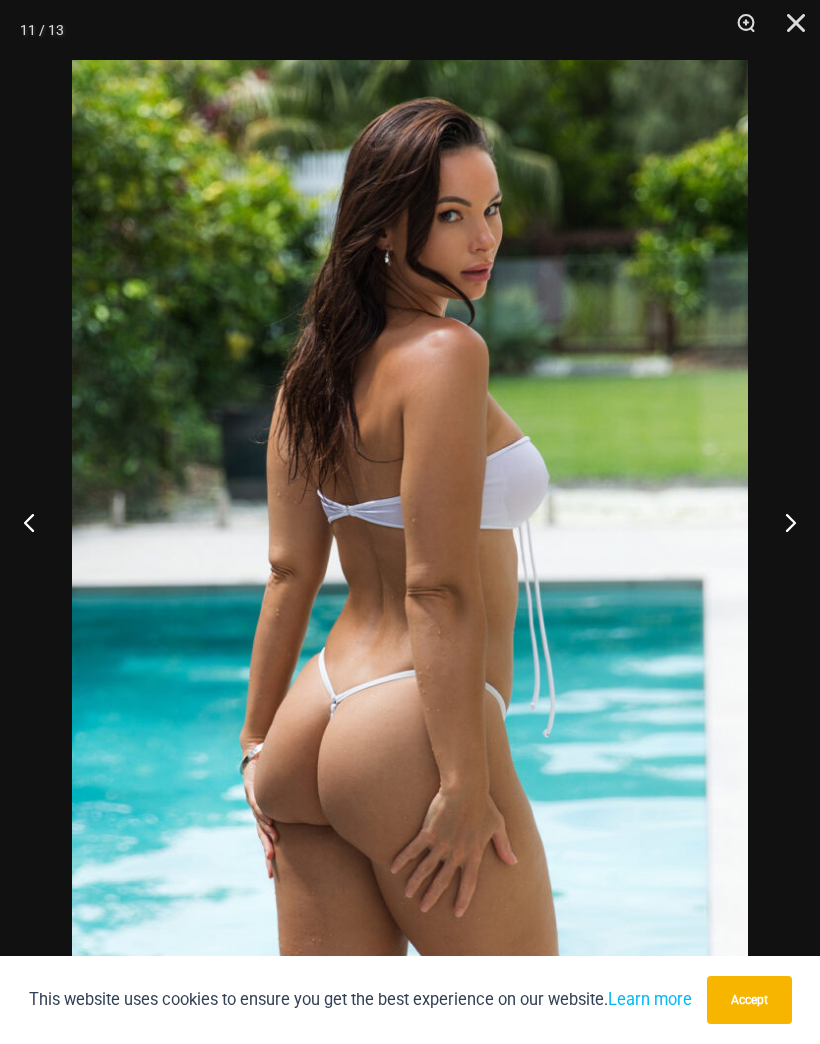 click at bounding box center (782, 522) 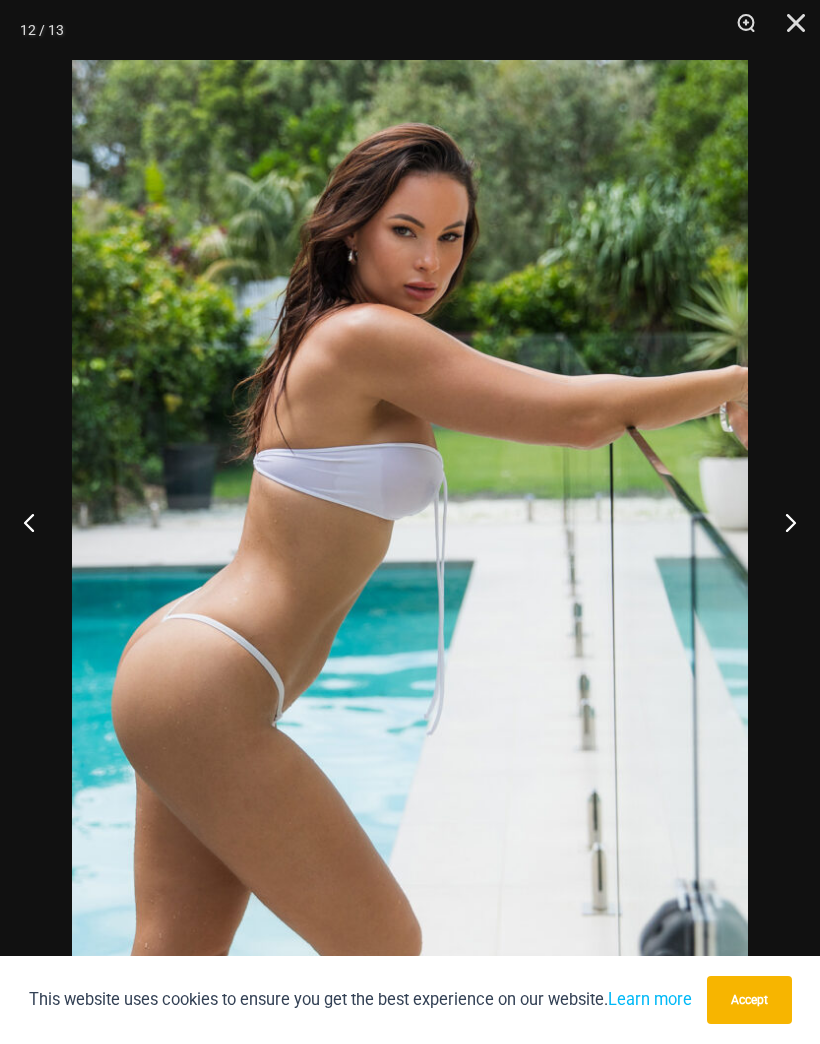 click at bounding box center (782, 522) 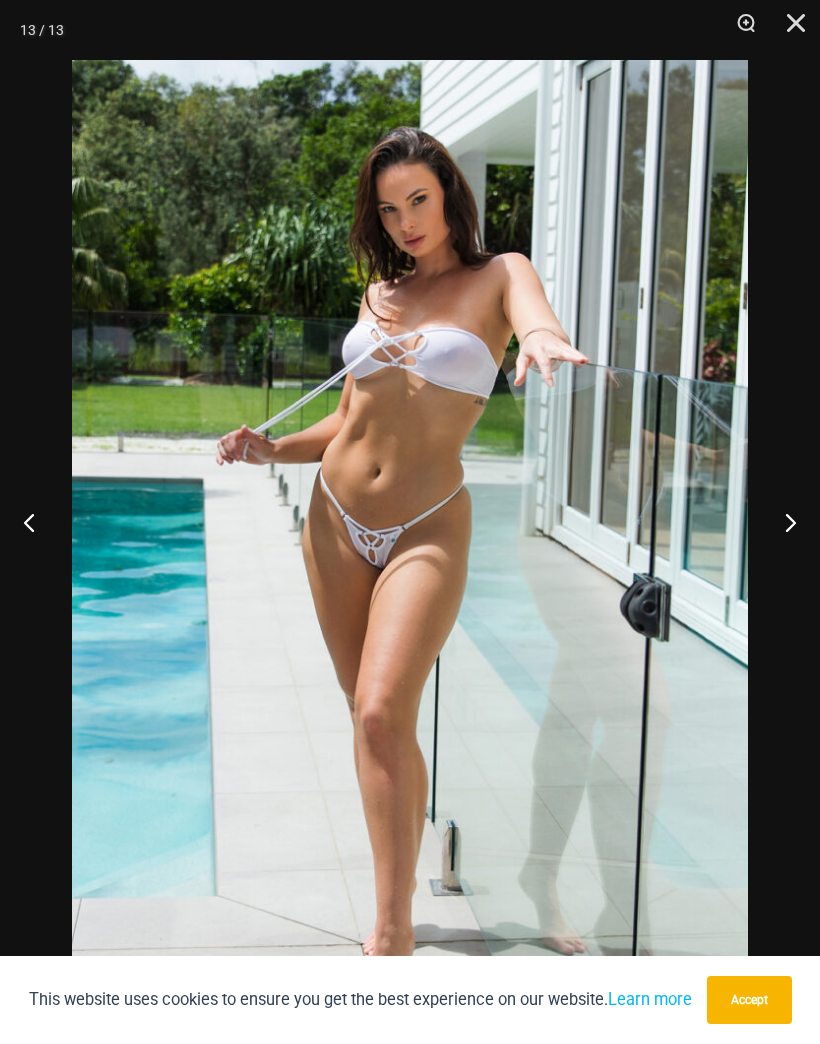 click at bounding box center [782, 522] 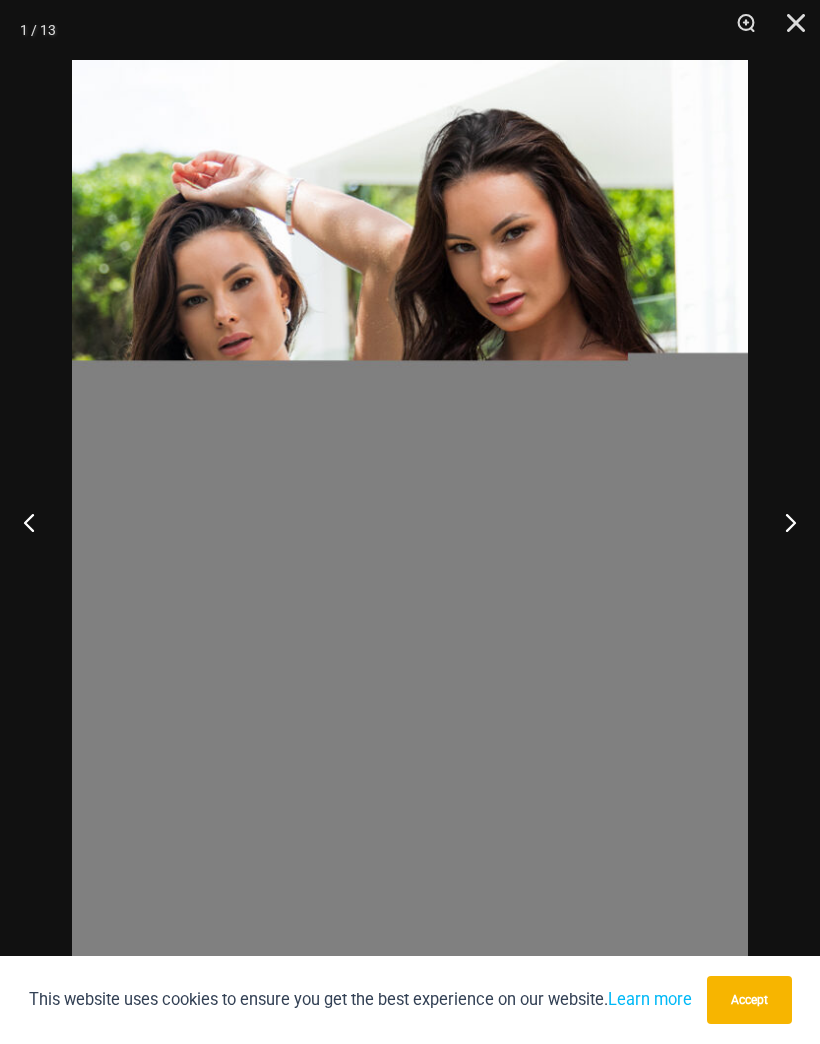 click at bounding box center (782, 522) 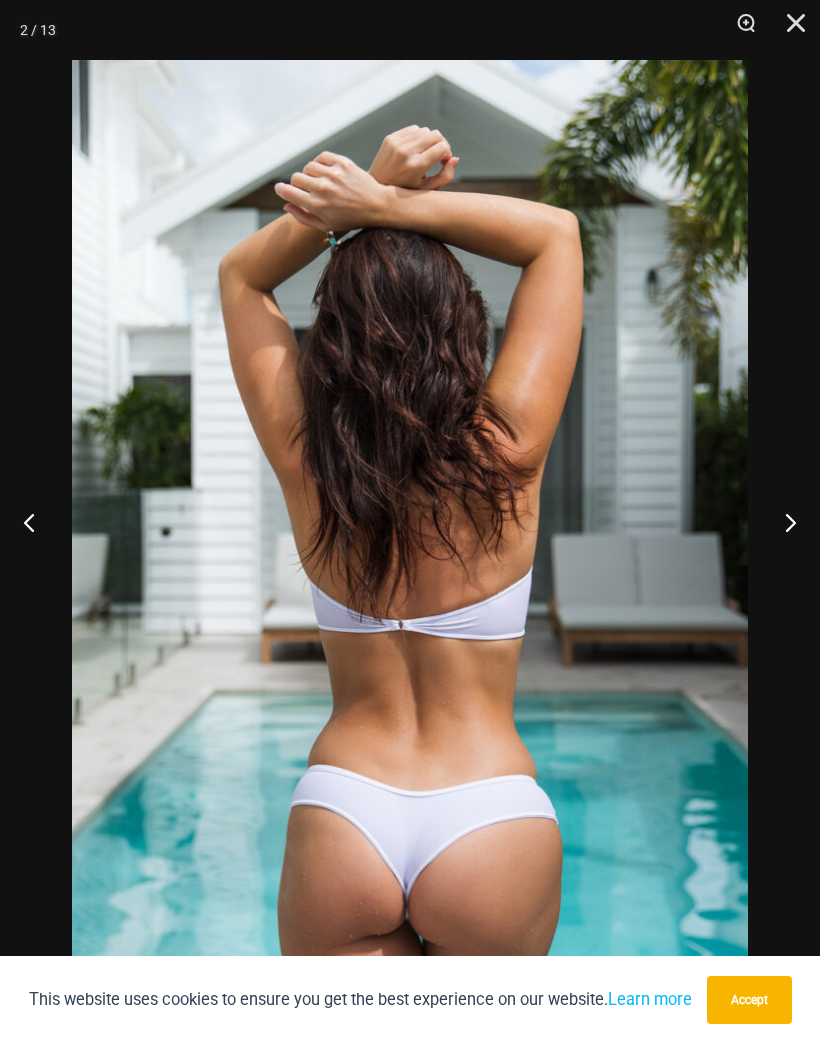 click at bounding box center (37, 522) 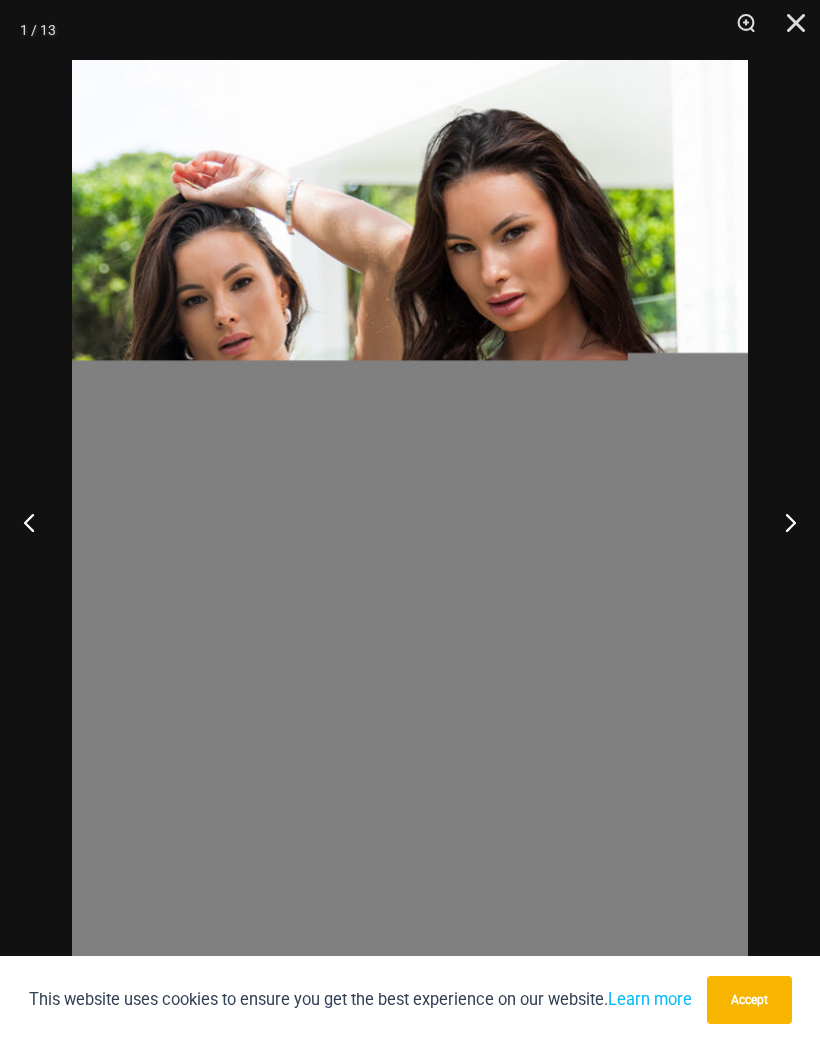 click at bounding box center (789, 30) 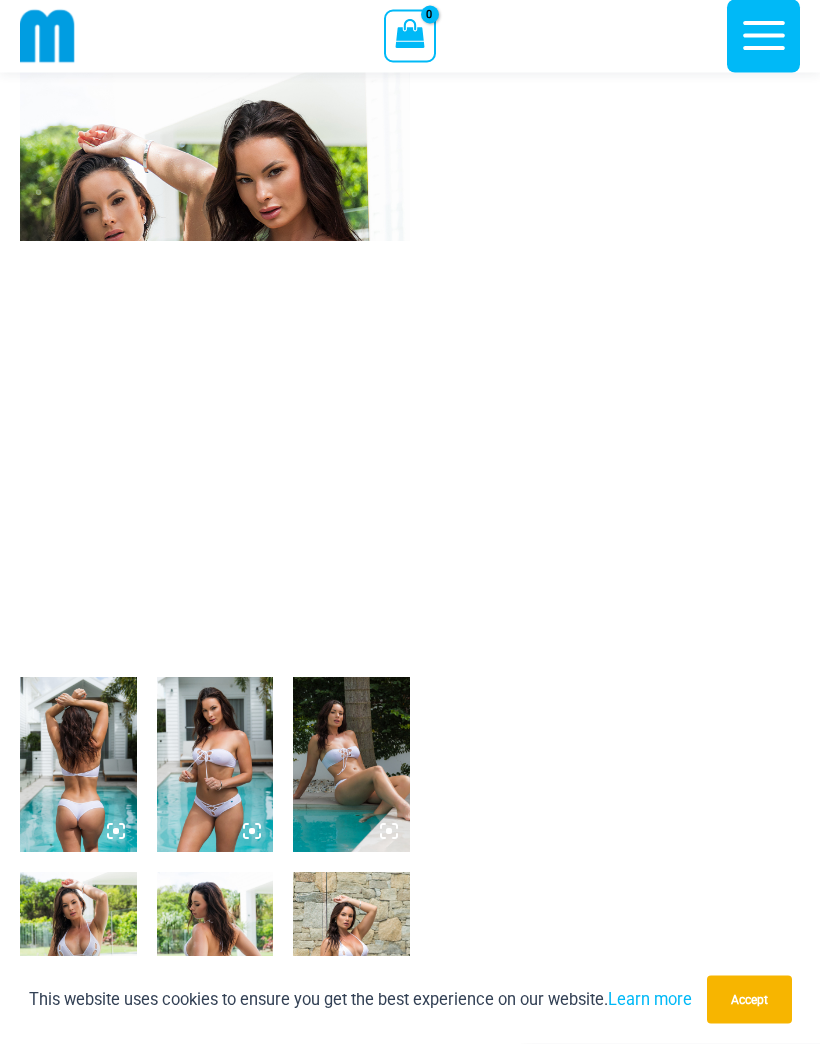 scroll, scrollTop: 0, scrollLeft: 0, axis: both 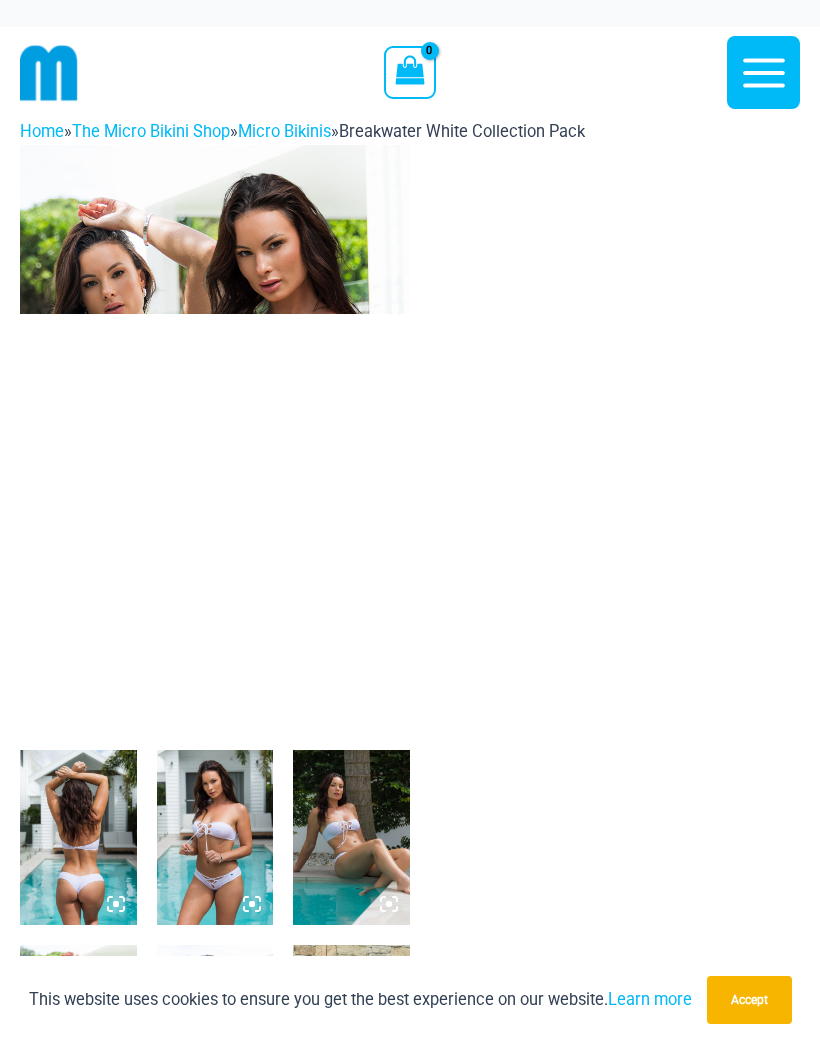 click on "Micro Bikinis" at bounding box center (284, 131) 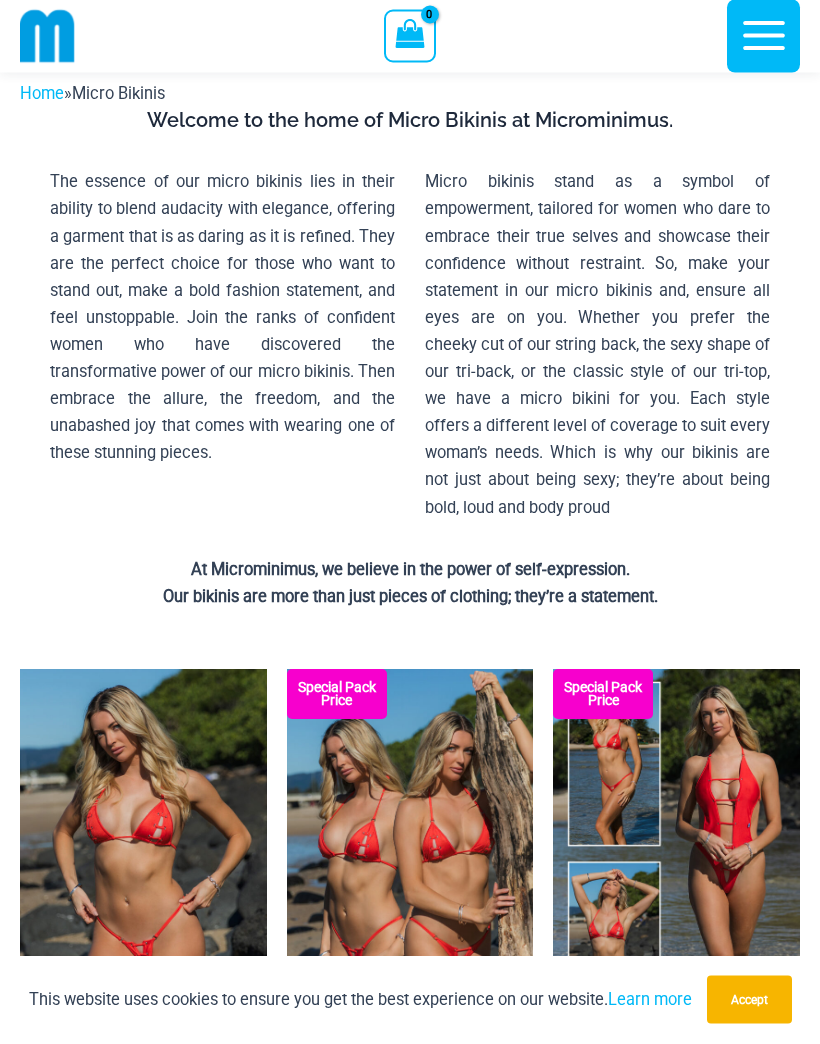 scroll, scrollTop: 0, scrollLeft: 0, axis: both 